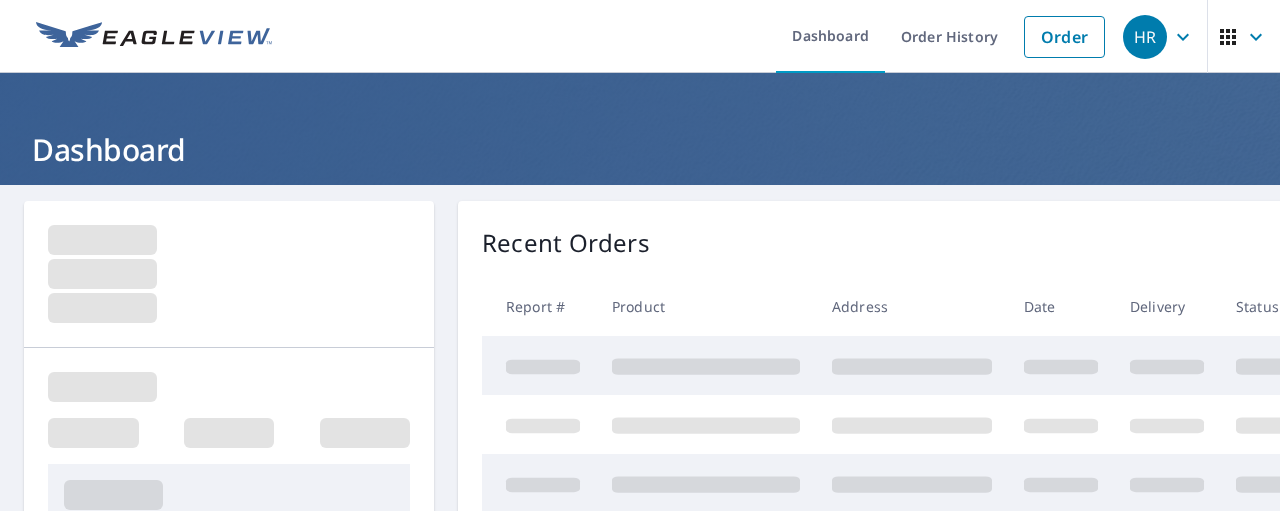 scroll, scrollTop: 0, scrollLeft: 0, axis: both 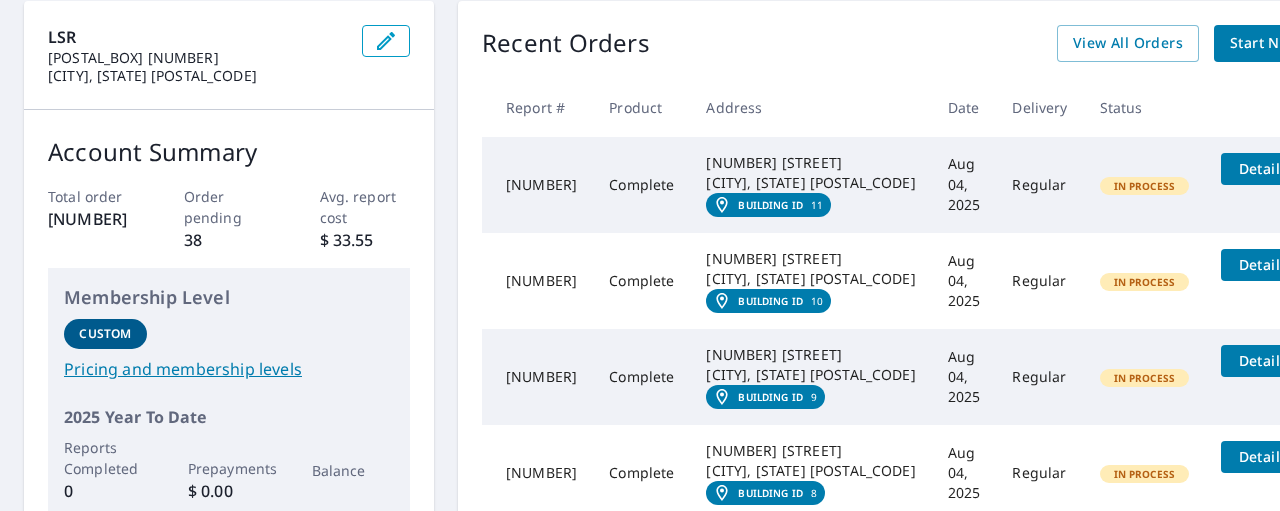 click on "Details" at bounding box center (1263, 168) 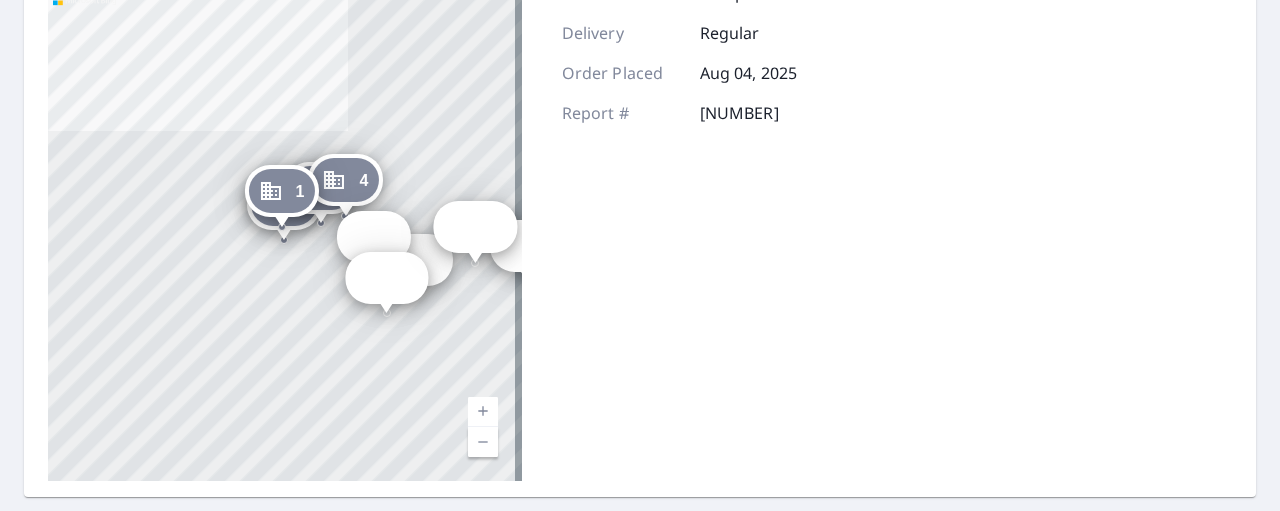 scroll, scrollTop: 400, scrollLeft: 0, axis: vertical 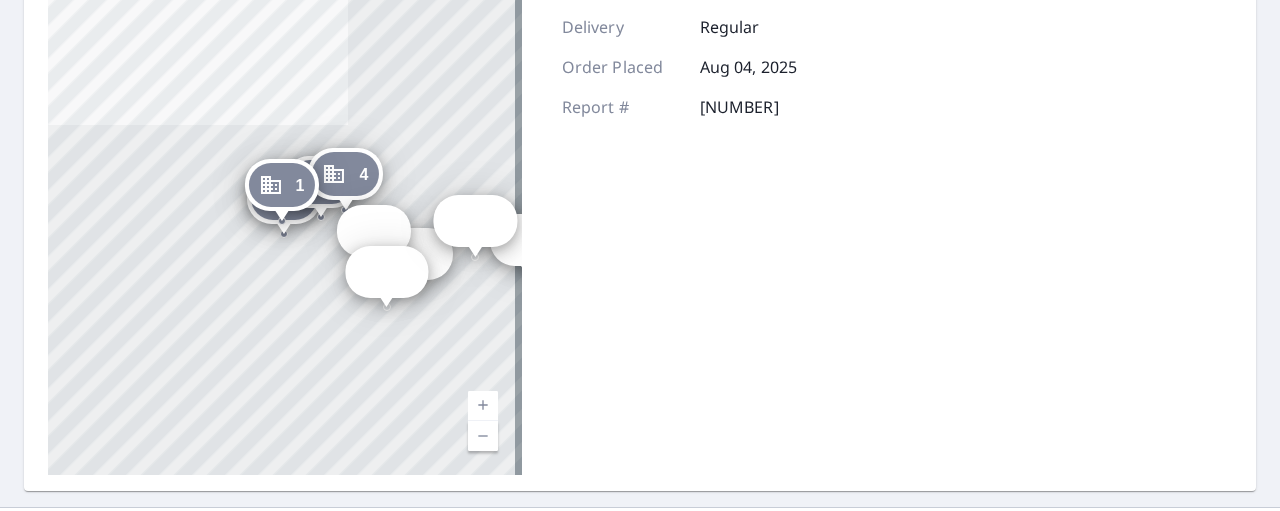 click at bounding box center [483, 436] 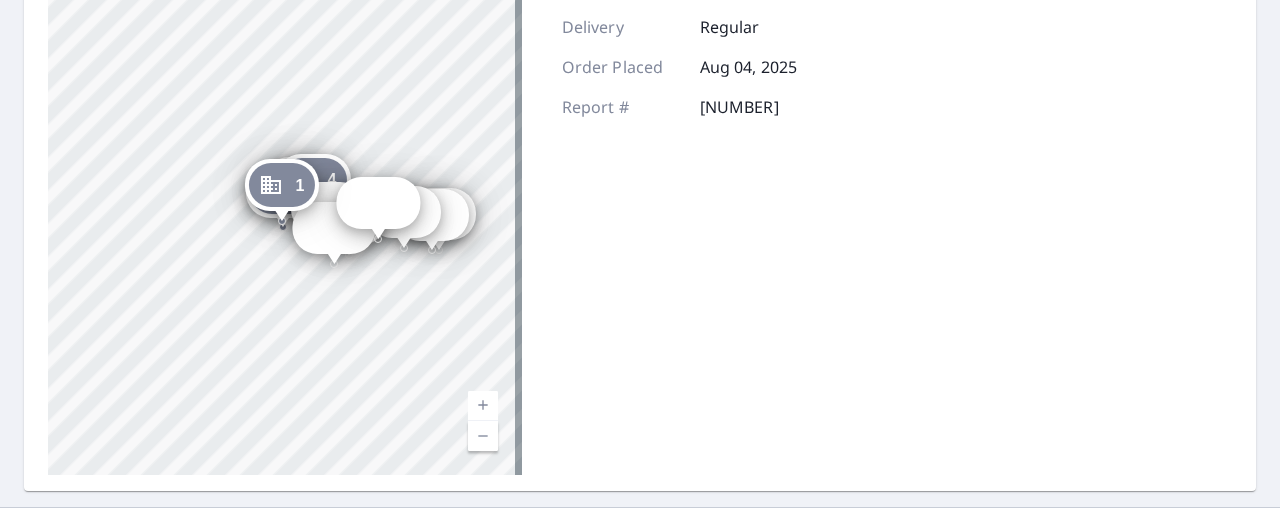 click at bounding box center [483, 406] 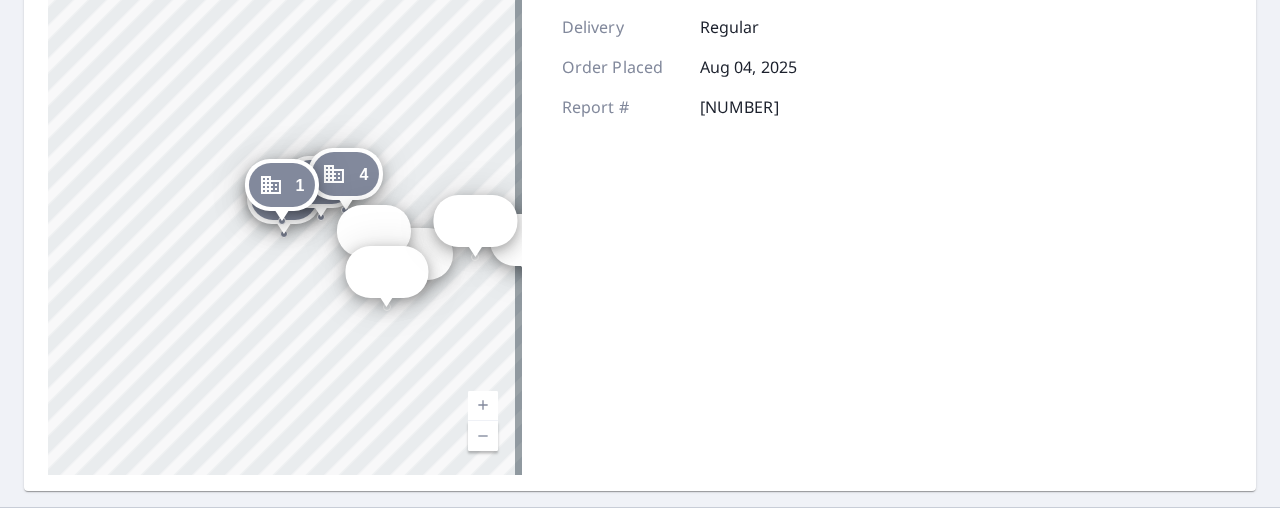 click at bounding box center (483, 406) 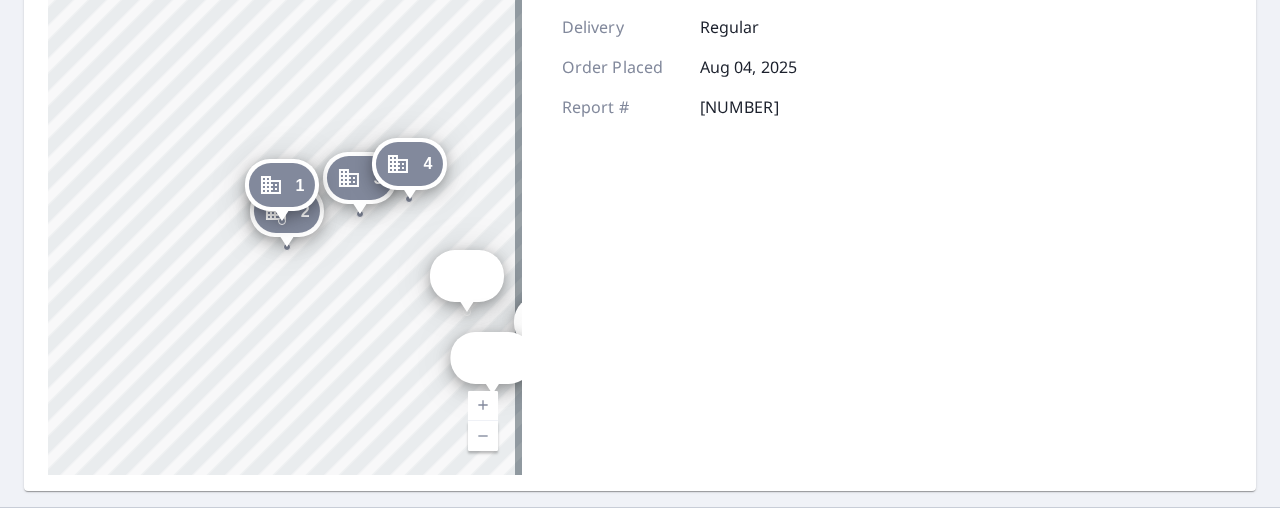 click at bounding box center [483, 406] 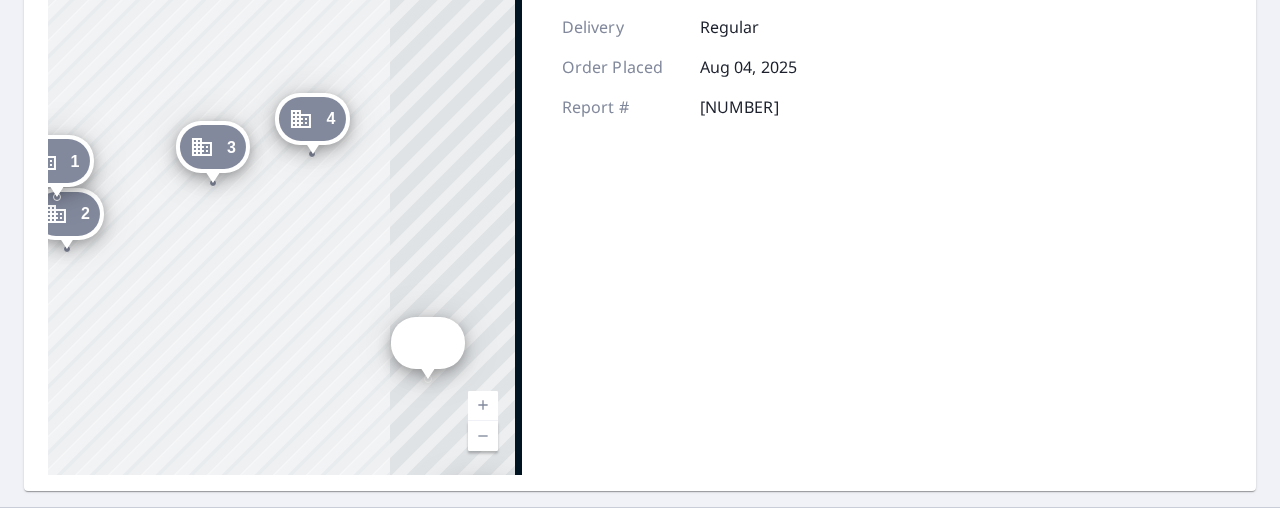 drag, startPoint x: 387, startPoint y: 395, endPoint x: 109, endPoint y: 378, distance: 278.5193 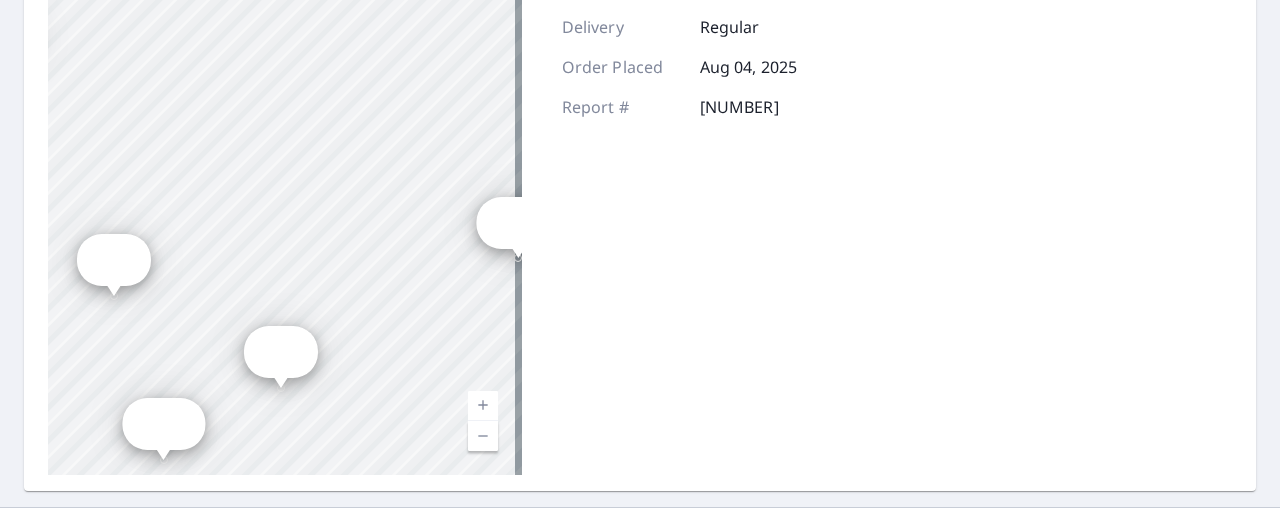 drag, startPoint x: 470, startPoint y: 293, endPoint x: 209, endPoint y: 203, distance: 276.0815 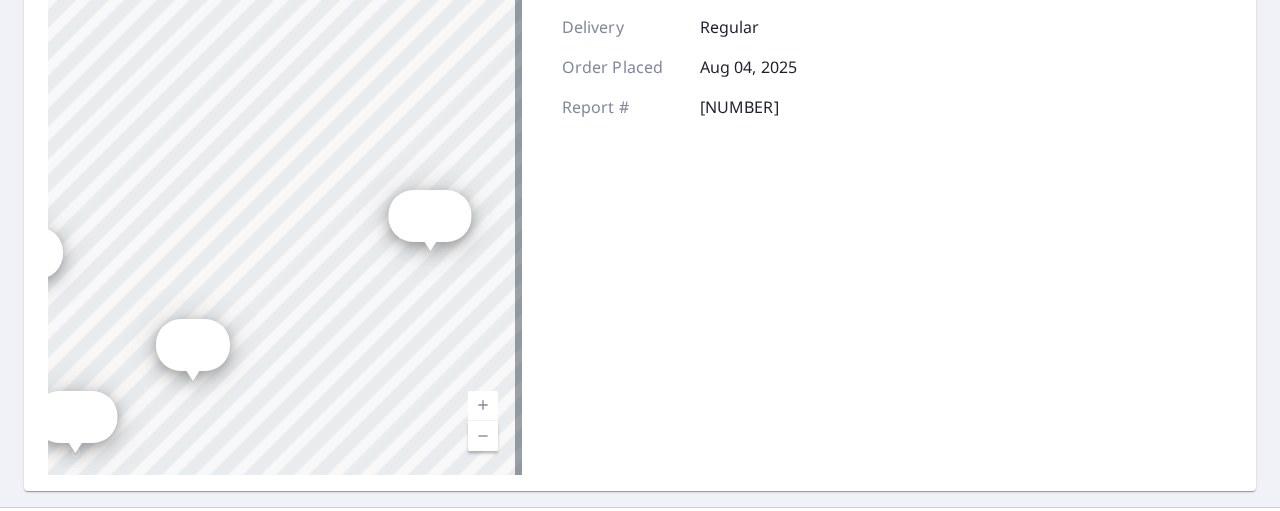 drag, startPoint x: 362, startPoint y: 194, endPoint x: 263, endPoint y: 187, distance: 99.24717 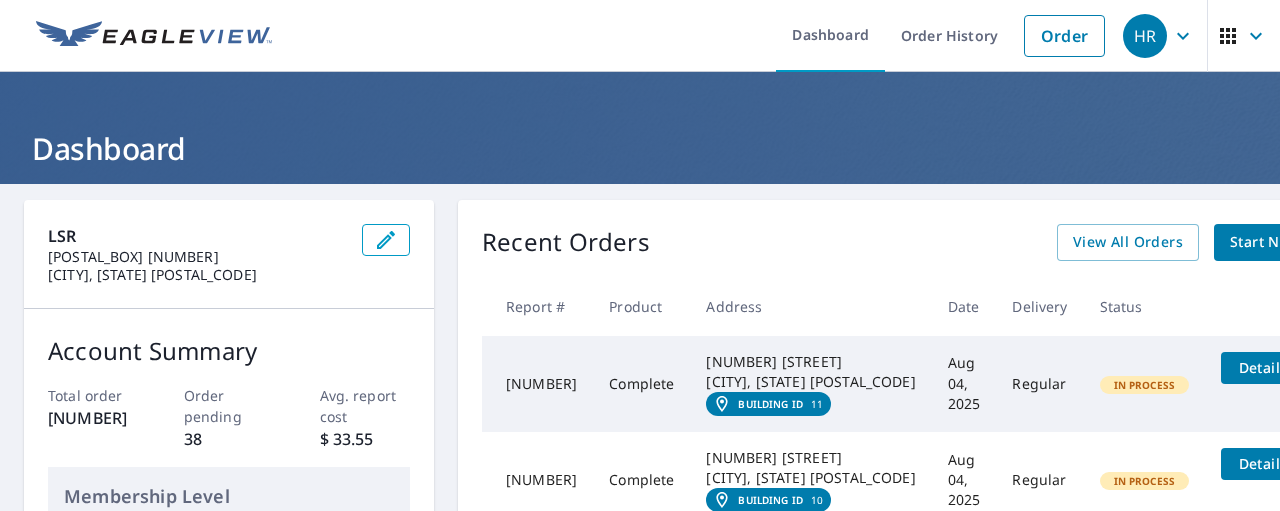 scroll, scrollTop: 0, scrollLeft: 0, axis: both 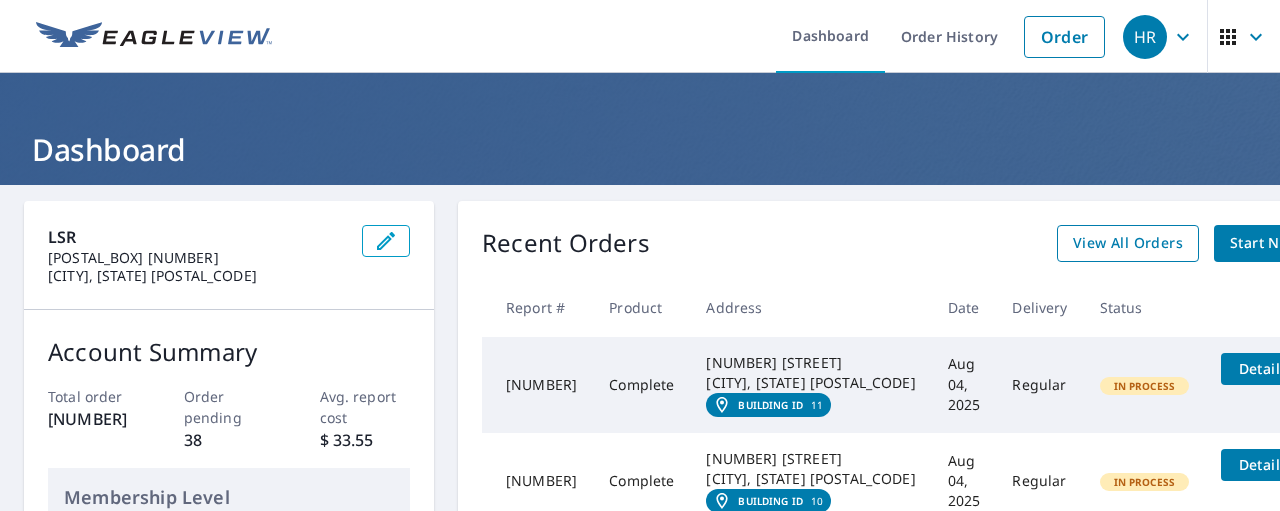 click on "View All Orders" at bounding box center [1128, 243] 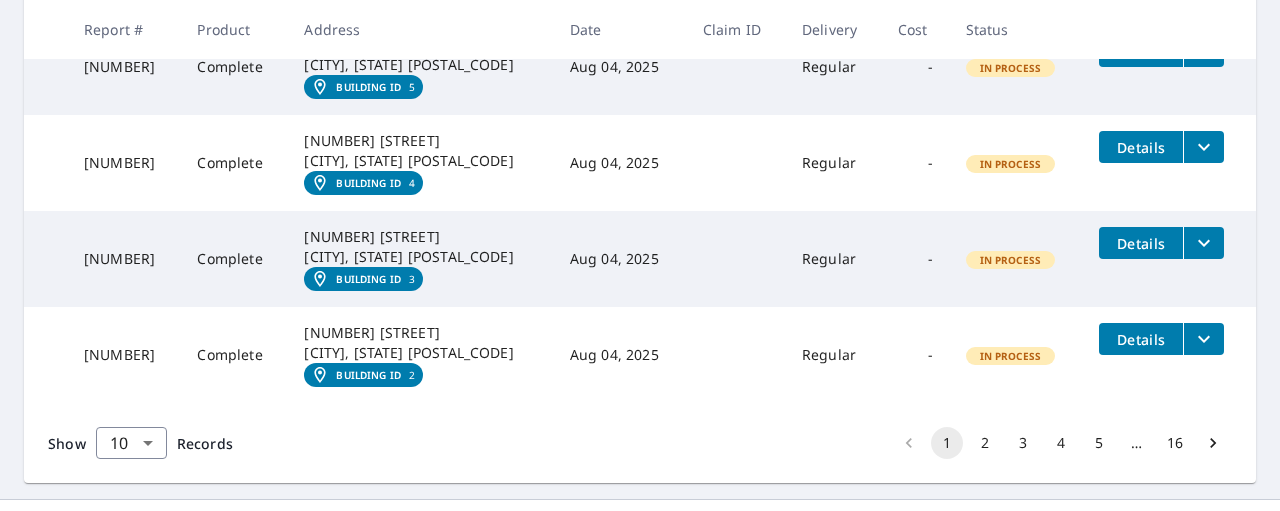 scroll, scrollTop: 1038, scrollLeft: 0, axis: vertical 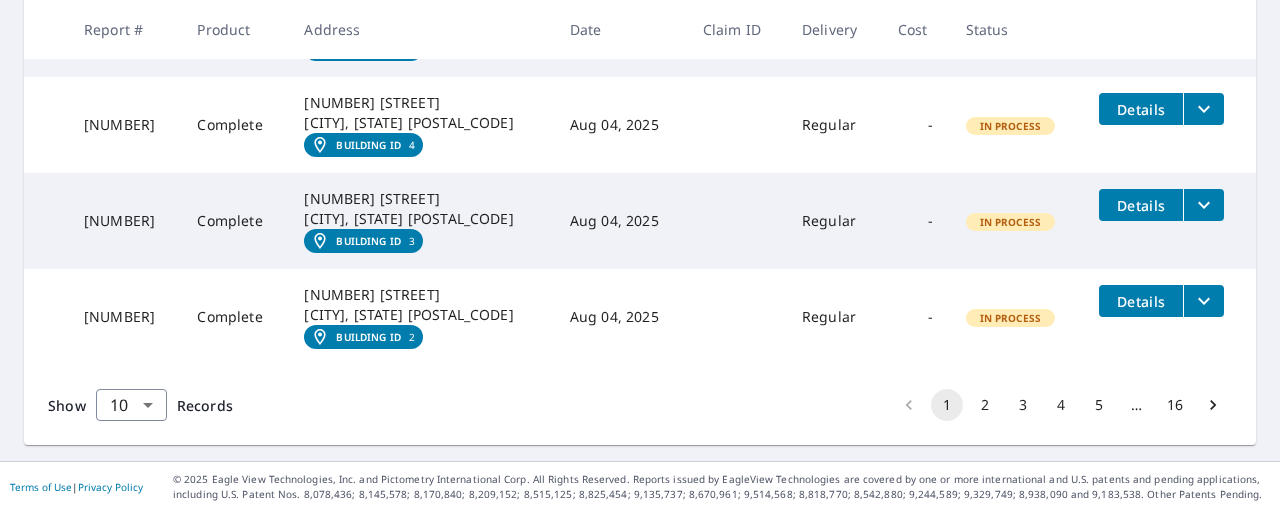 click on "2" at bounding box center (985, 405) 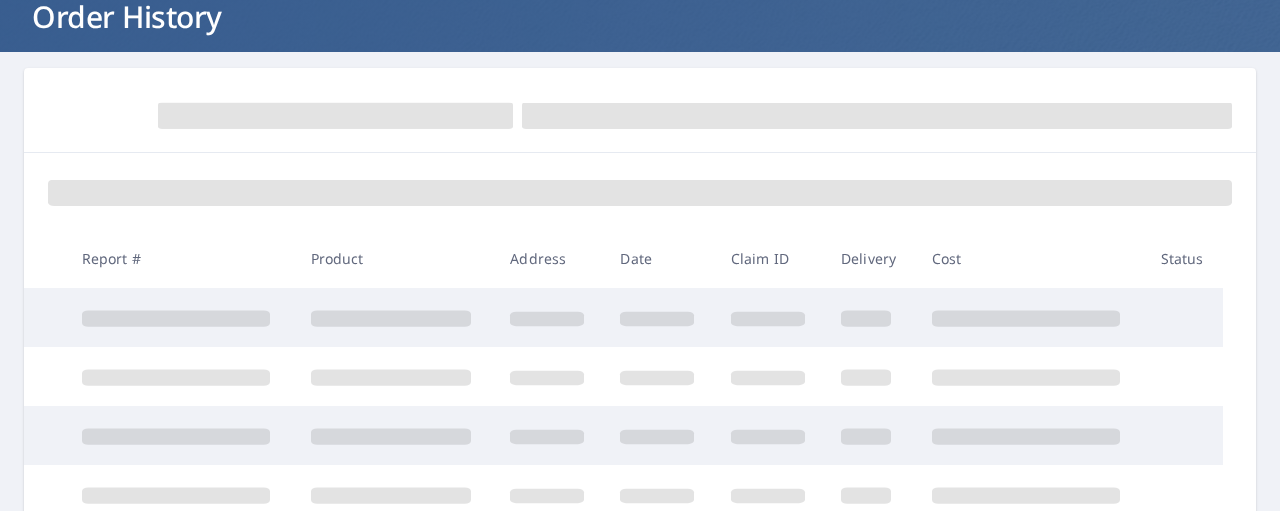 scroll, scrollTop: 200, scrollLeft: 0, axis: vertical 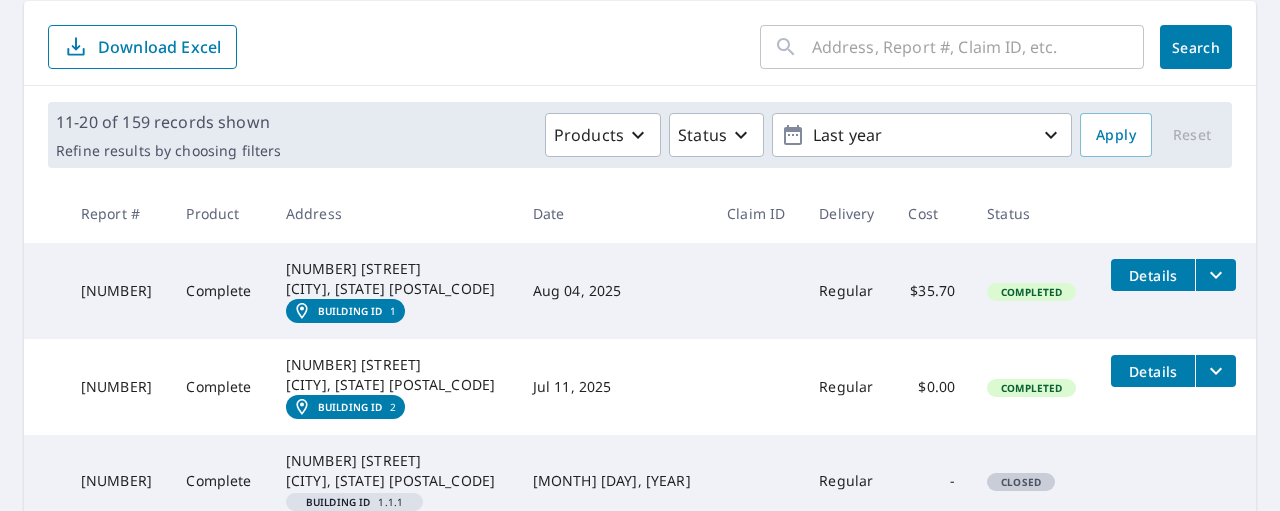 click on "Building ID" at bounding box center (350, 311) 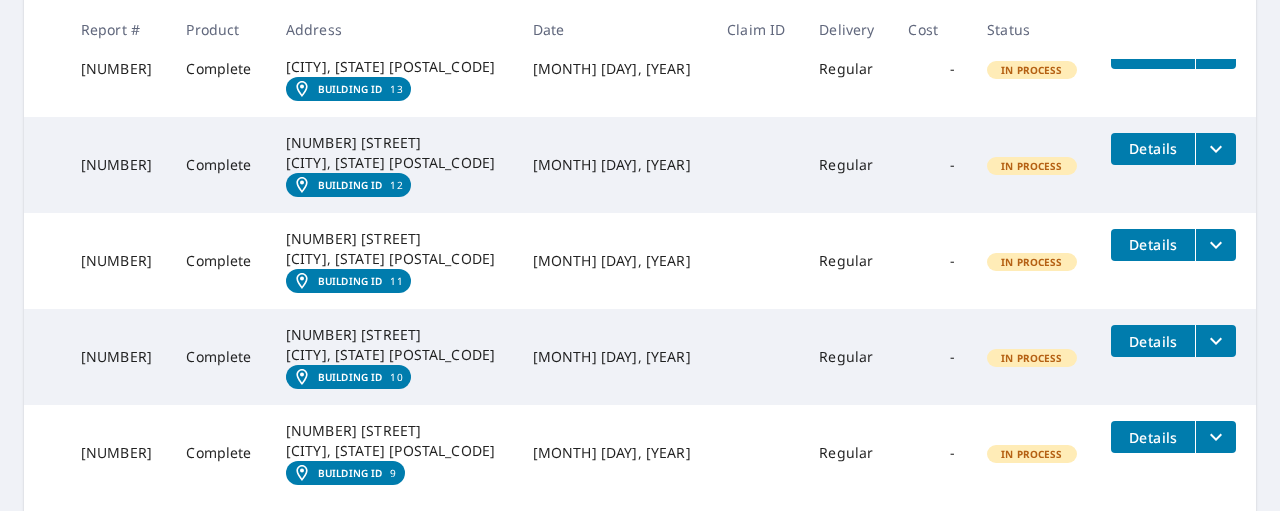 scroll, scrollTop: 1028, scrollLeft: 0, axis: vertical 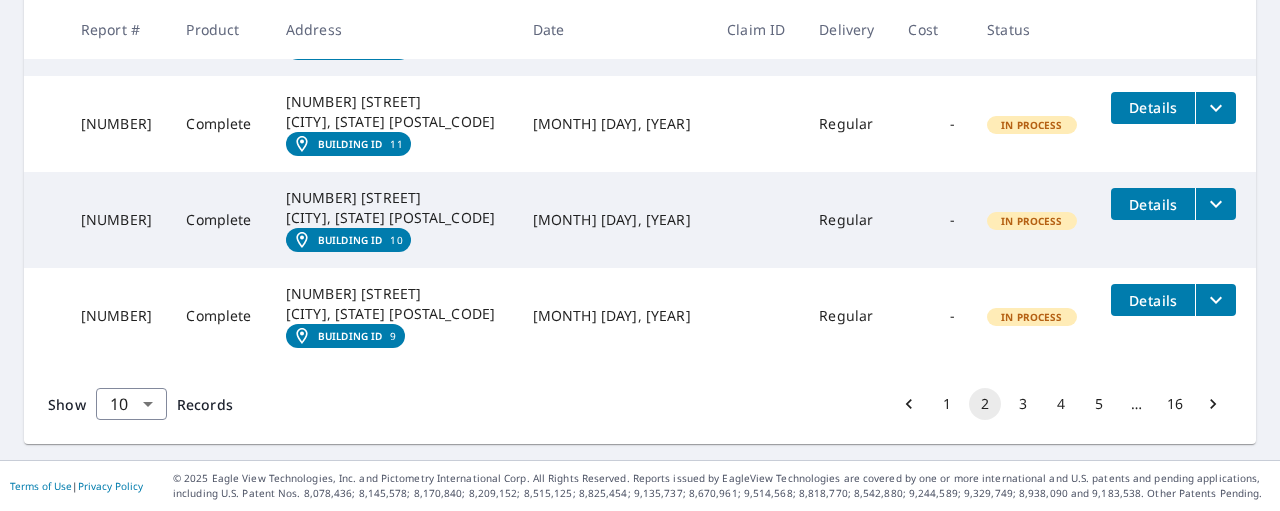 click on "1" at bounding box center (947, 404) 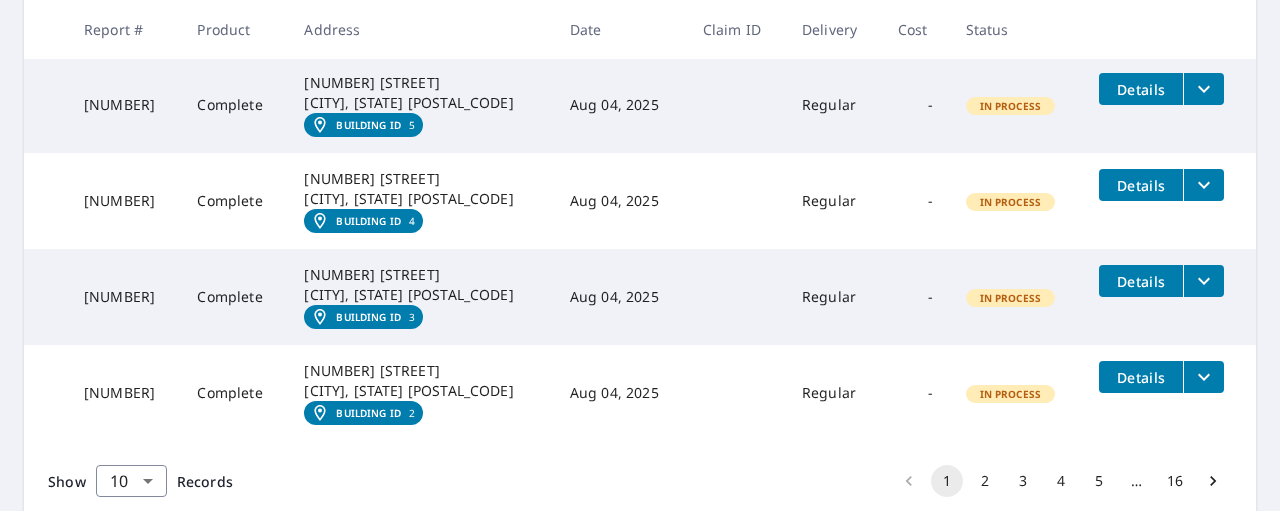 scroll, scrollTop: 1000, scrollLeft: 0, axis: vertical 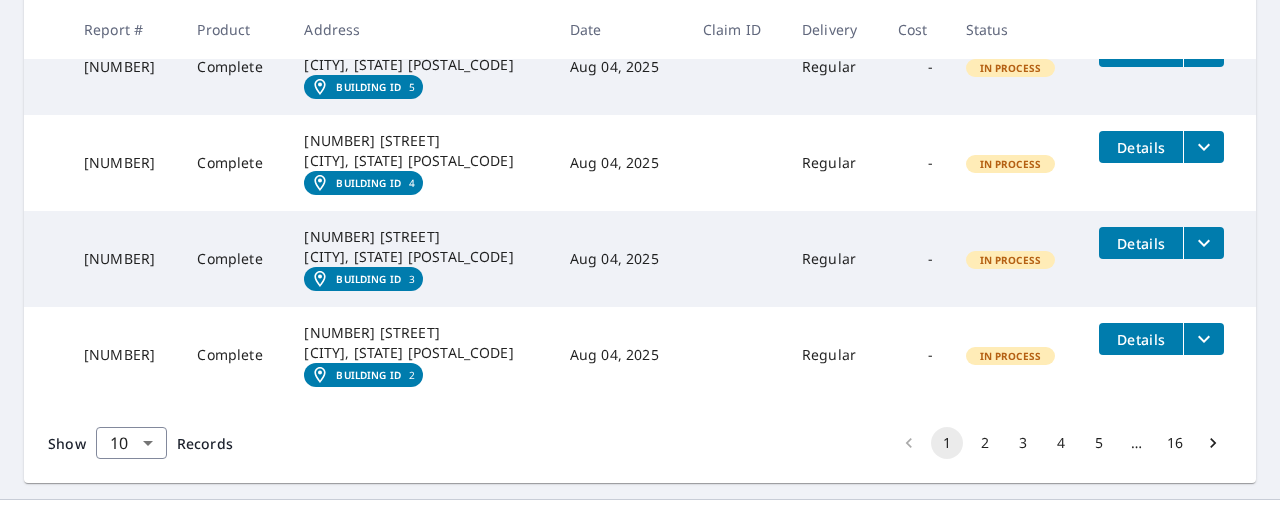 click on "Building ID" at bounding box center [368, 375] 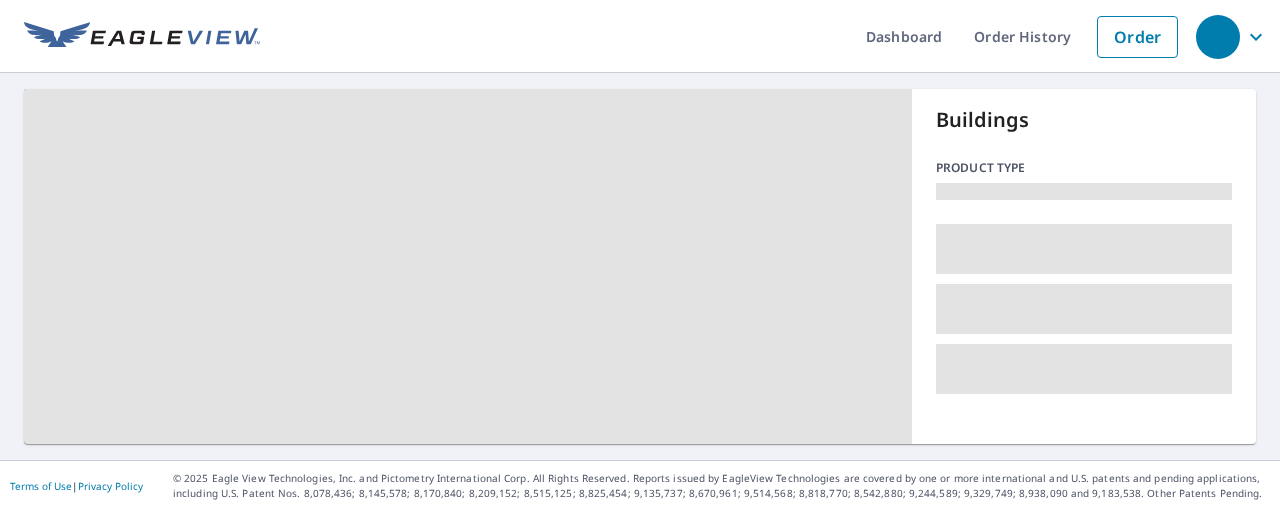 scroll, scrollTop: 0, scrollLeft: 0, axis: both 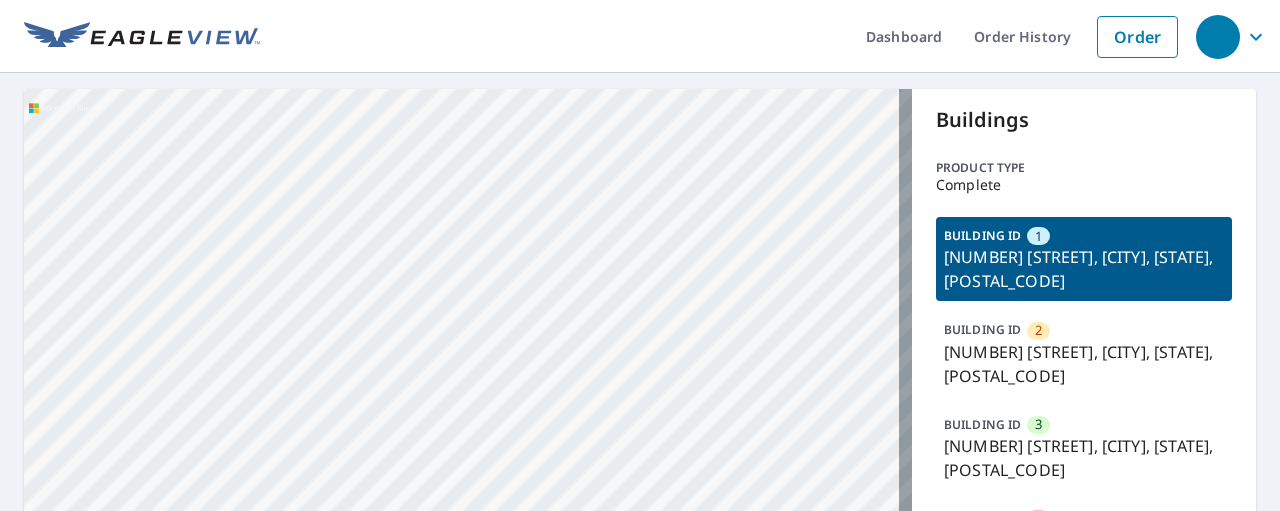 drag, startPoint x: 627, startPoint y: 244, endPoint x: 644, endPoint y: 301, distance: 59.48109 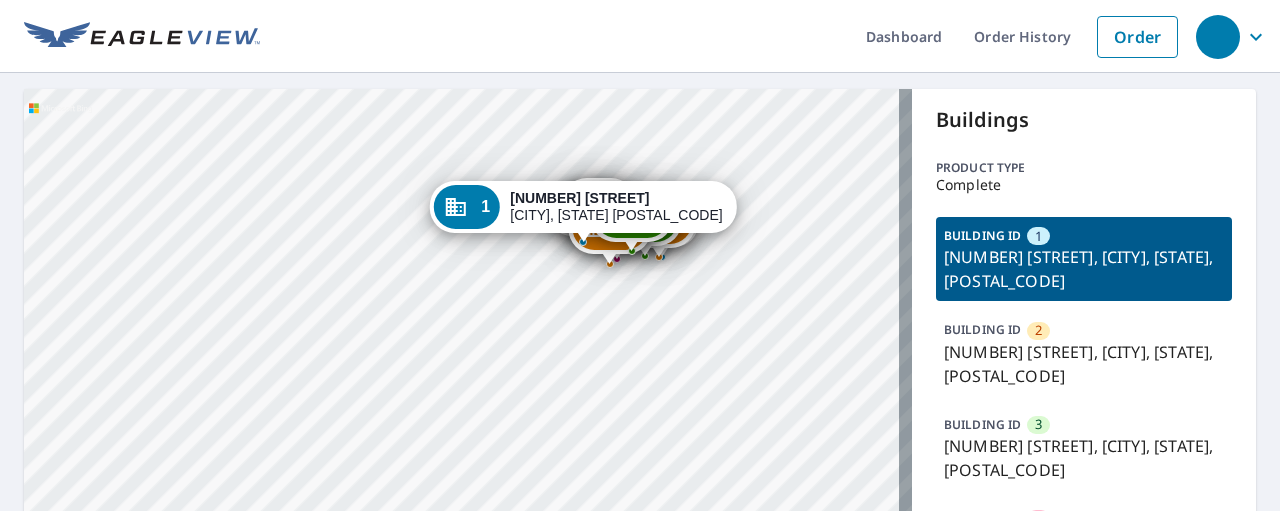 drag, startPoint x: 686, startPoint y: 422, endPoint x: 666, endPoint y: 266, distance: 157.27682 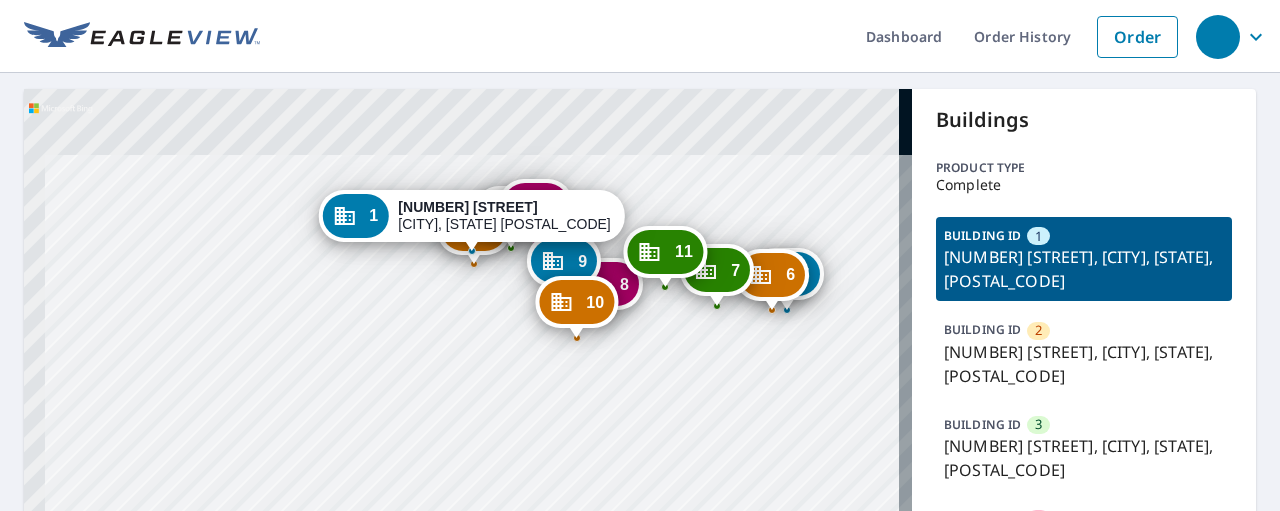 drag, startPoint x: 526, startPoint y: 208, endPoint x: 648, endPoint y: 374, distance: 206.0097 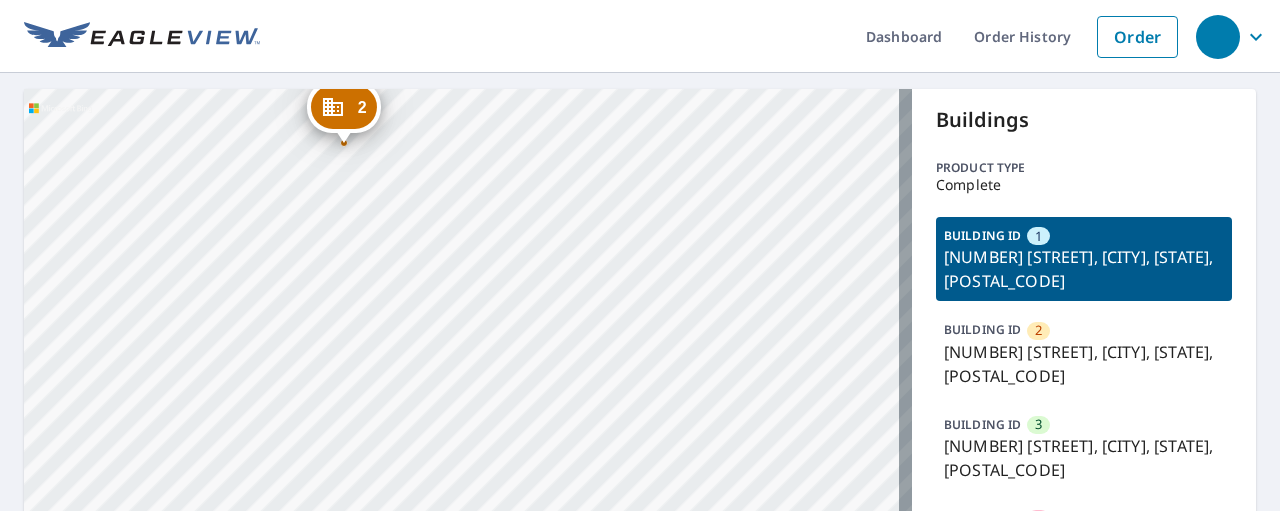 drag, startPoint x: 444, startPoint y: 202, endPoint x: 583, endPoint y: 506, distance: 334.27084 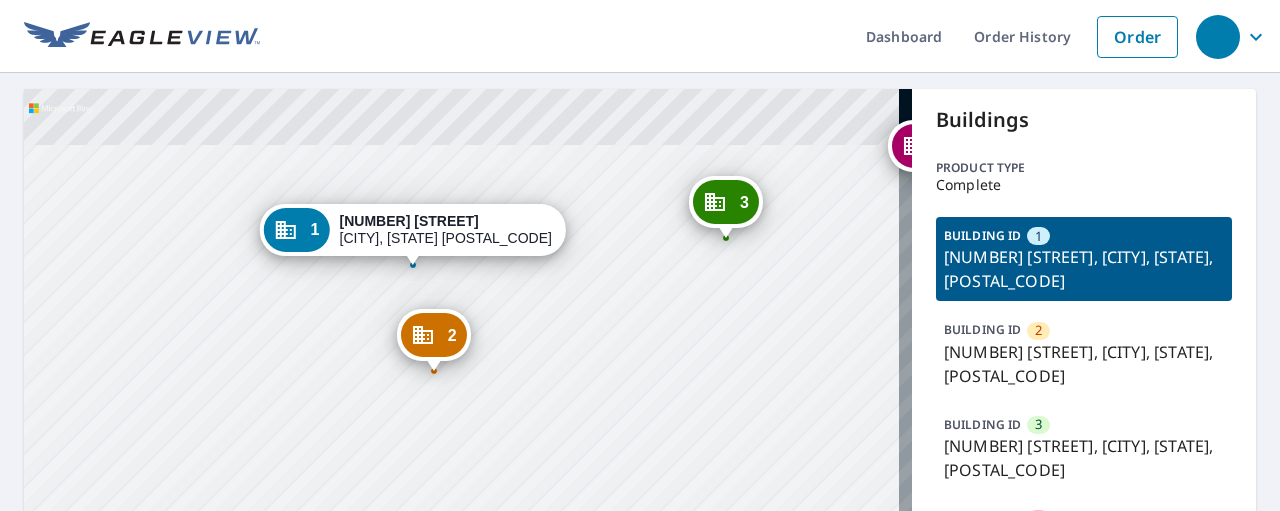 drag, startPoint x: 492, startPoint y: 261, endPoint x: 582, endPoint y: 491, distance: 246.98178 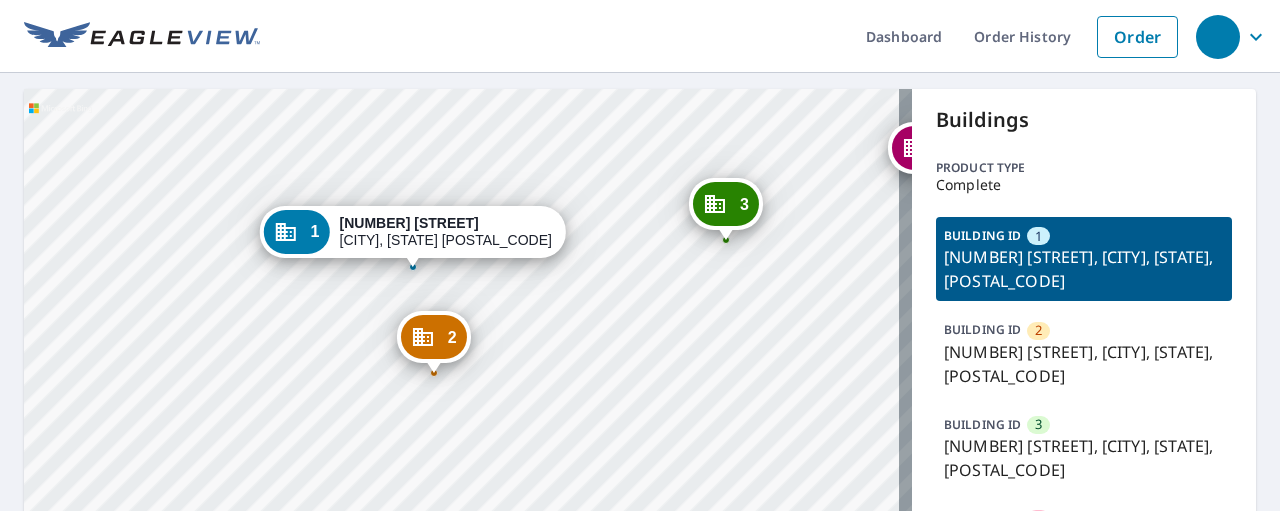 click on "2" at bounding box center [434, 337] 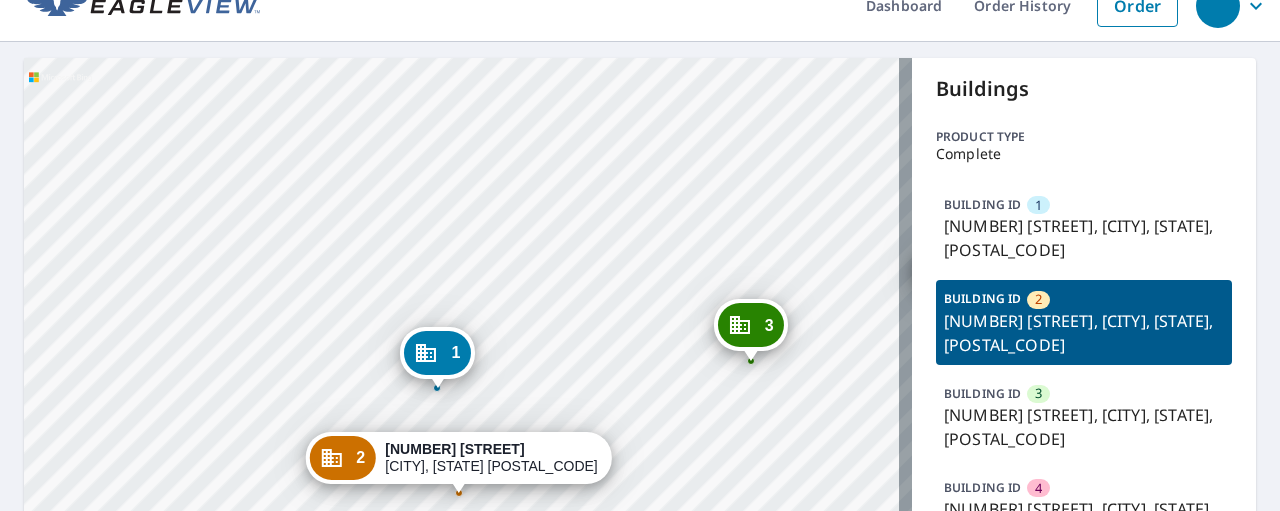 scroll, scrollTop: 0, scrollLeft: 0, axis: both 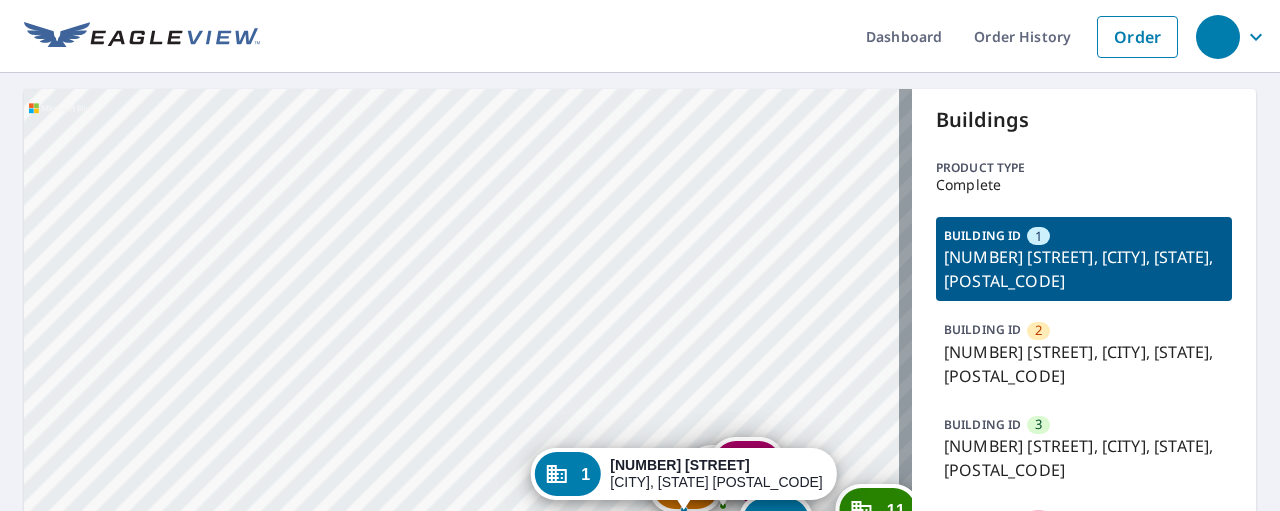 drag, startPoint x: 322, startPoint y: 357, endPoint x: 544, endPoint y: 231, distance: 255.26457 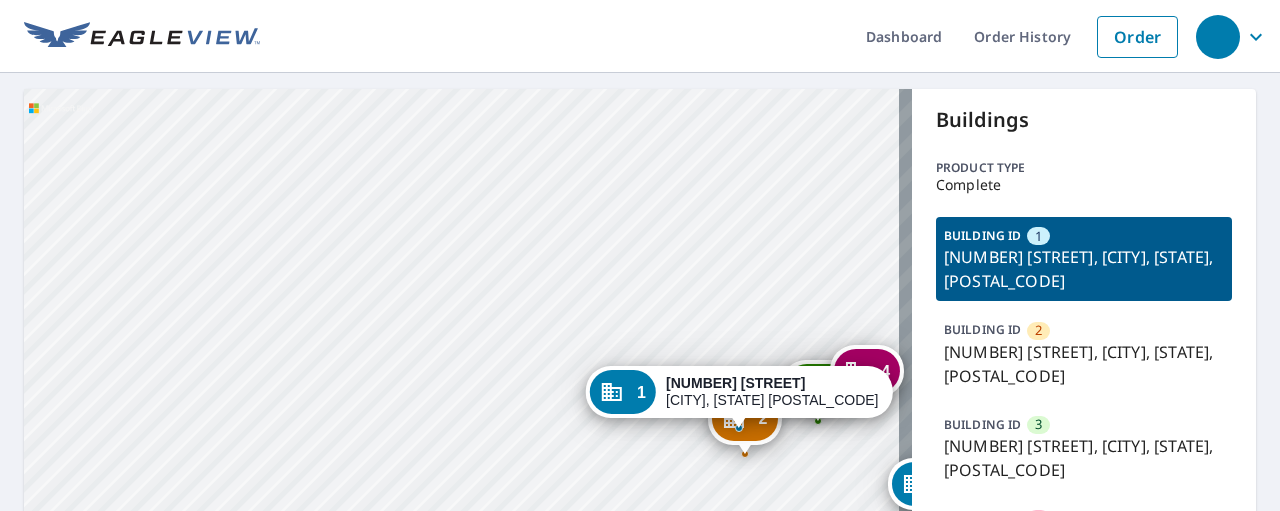 drag, startPoint x: 602, startPoint y: 295, endPoint x: 574, endPoint y: 65, distance: 231.69807 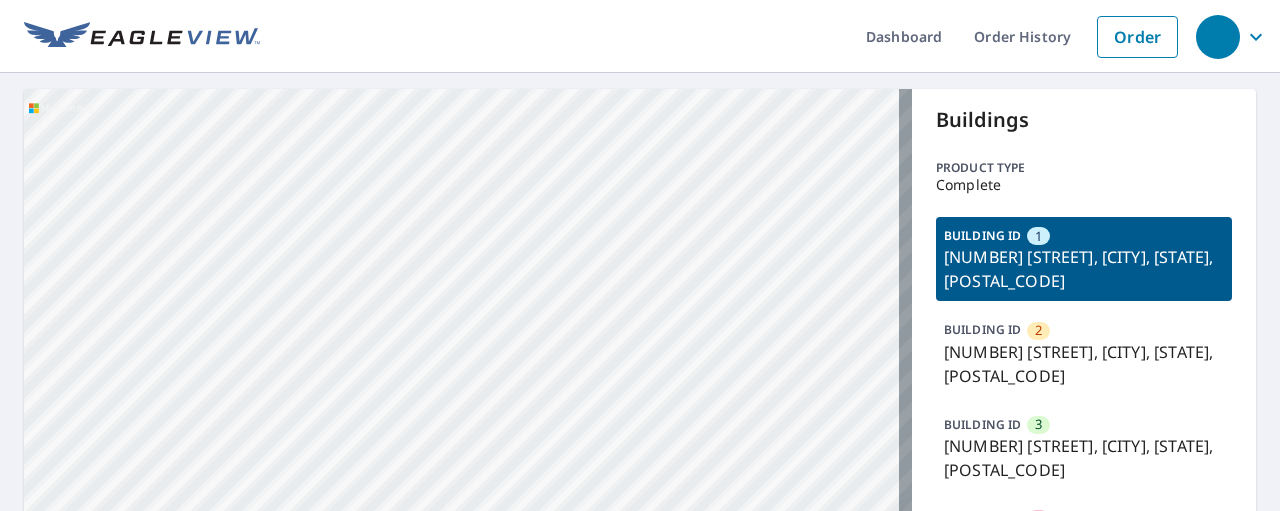 click on "[NUMBER] [STREET] [CITY], [STATE] [POSTAL_CODE] [NUMBER] [NUMBER] [STREET] [CITY], [STATE] [POSTAL_CODE] [NUMBER] [NUMBER] [STREET] [CITY], [STATE] [POSTAL_CODE] [NUMBER] [NUMBER] [STREET] [CITY], [STATE] [POSTAL_CODE] [NUMBER] [NUMBER] [STREET] [CITY], [STATE] [POSTAL_CODE] [NUMBER] [NUMBER] [STREET] [CITY], [STATE] [POSTAL_CODE] [NUMBER] [NUMBER] [STREET] [CITY], [STATE] [POSTAL_CODE] [NUMBER] [NUMBER] [STREET] [CITY], [STATE] [POSTAL_CODE] [NUMBER] [NUMBER] [STREET] [CITY], [STATE] [POSTAL_CODE] [NUMBER] [NUMBER] [STREET] [CITY], [STATE] [POSTAL_CODE] [NUMBER] [NUMBER] [STREET] [CITY], [STATE] [POSTAL_CODE] [NUMBER] [NUMBER] [STREET] [CITY], [STATE] [POSTAL_CODE]" at bounding box center [468, 674] 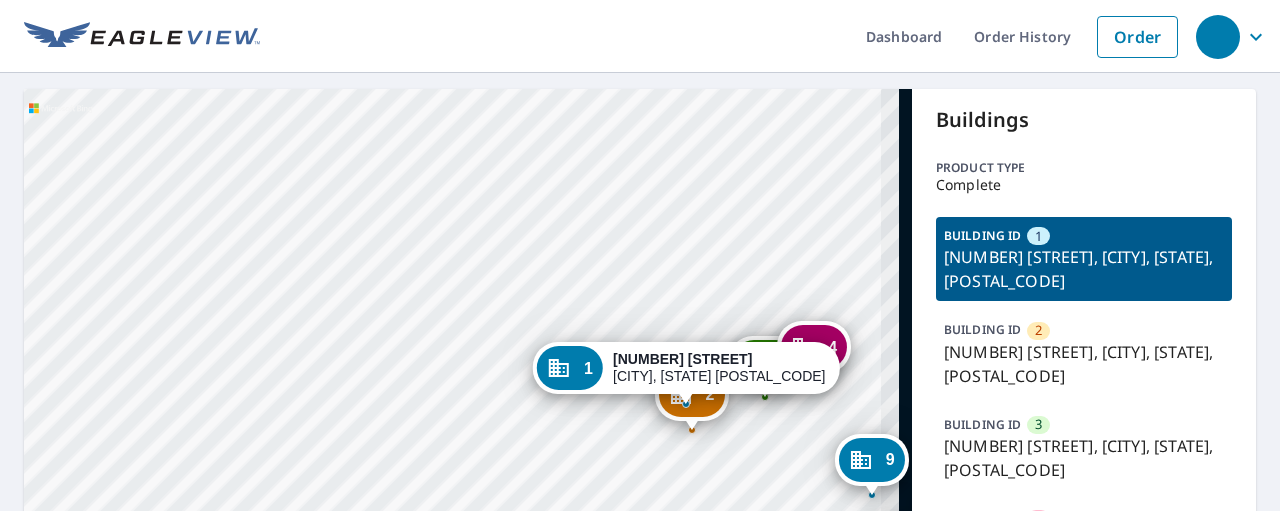 drag, startPoint x: 647, startPoint y: 344, endPoint x: 529, endPoint y: 137, distance: 238.27086 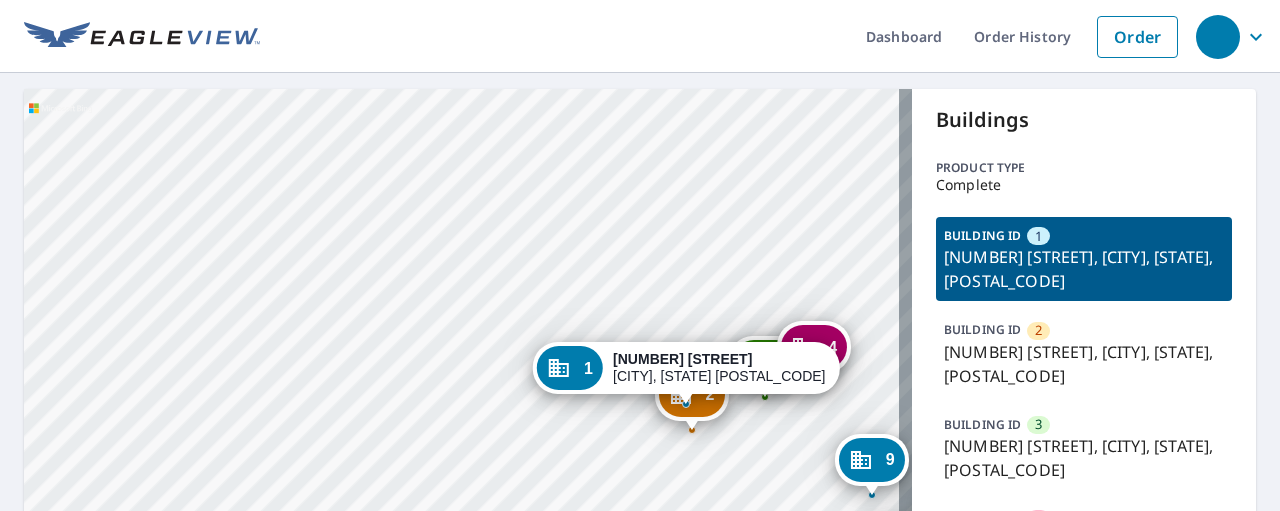 drag, startPoint x: 604, startPoint y: 285, endPoint x: 570, endPoint y: 205, distance: 86.925255 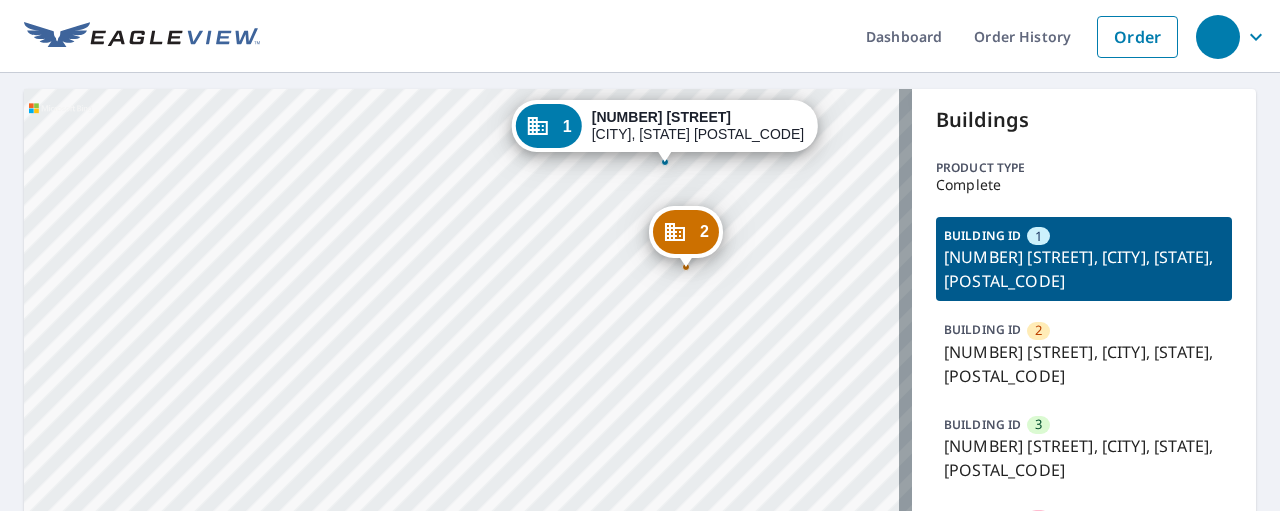 drag, startPoint x: 638, startPoint y: 265, endPoint x: 598, endPoint y: 301, distance: 53.814495 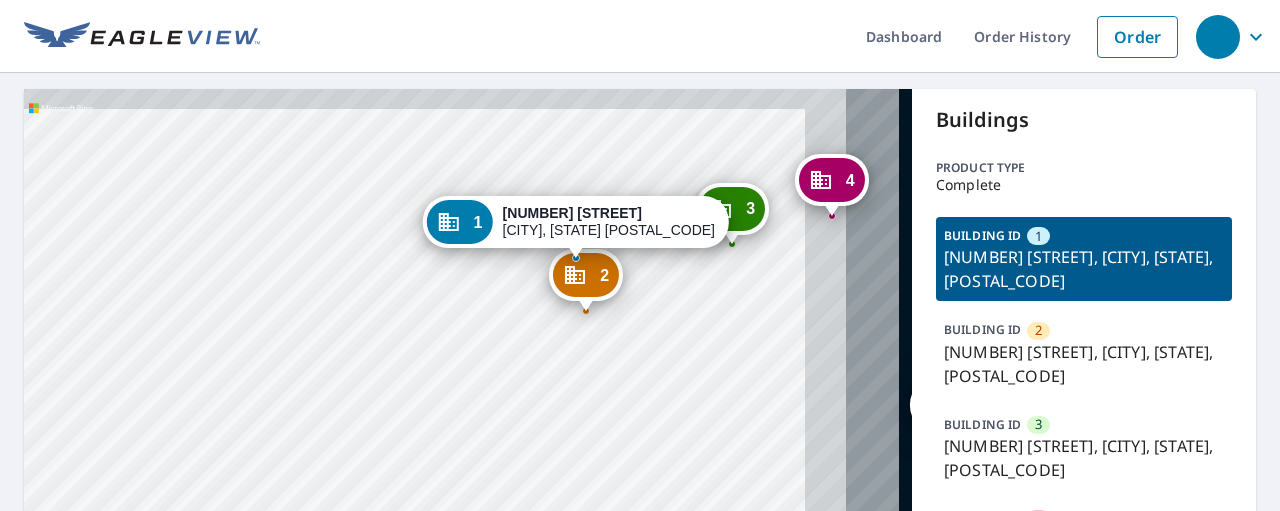 drag, startPoint x: 752, startPoint y: 293, endPoint x: 654, endPoint y: 315, distance: 100.43903 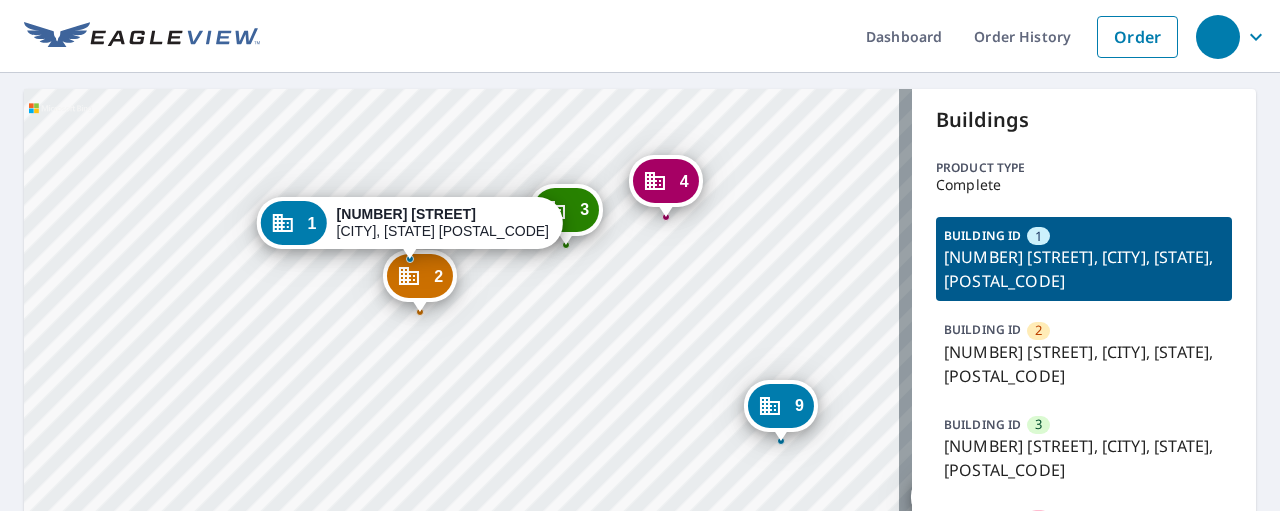 drag, startPoint x: 811, startPoint y: 275, endPoint x: 648, endPoint y: 275, distance: 163 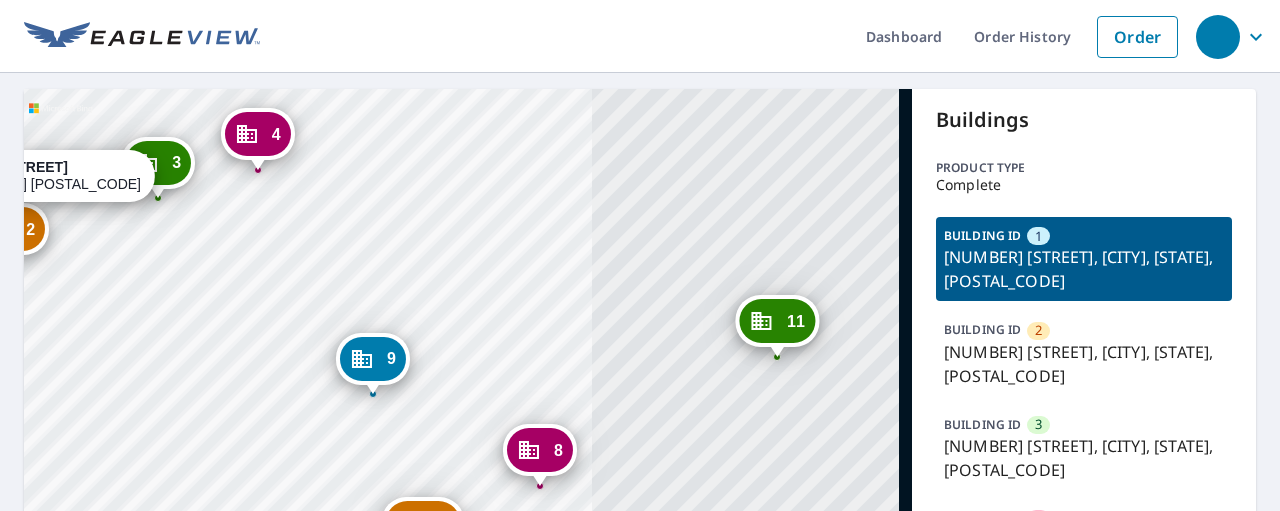 drag, startPoint x: 502, startPoint y: 283, endPoint x: 389, endPoint y: 292, distance: 113.35784 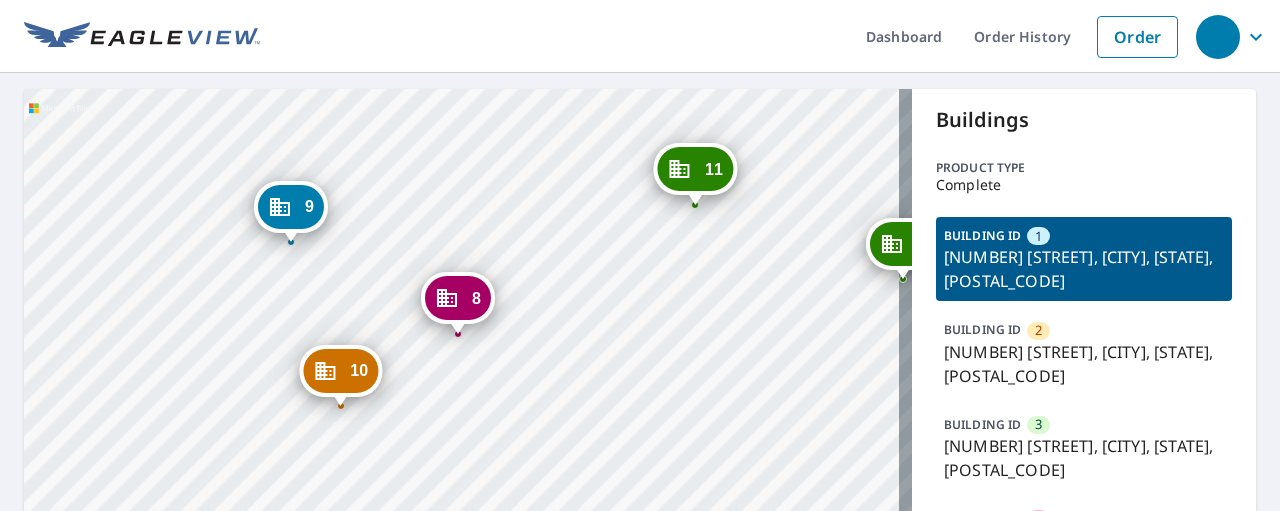 drag, startPoint x: 516, startPoint y: 307, endPoint x: 434, endPoint y: 155, distance: 172.70784 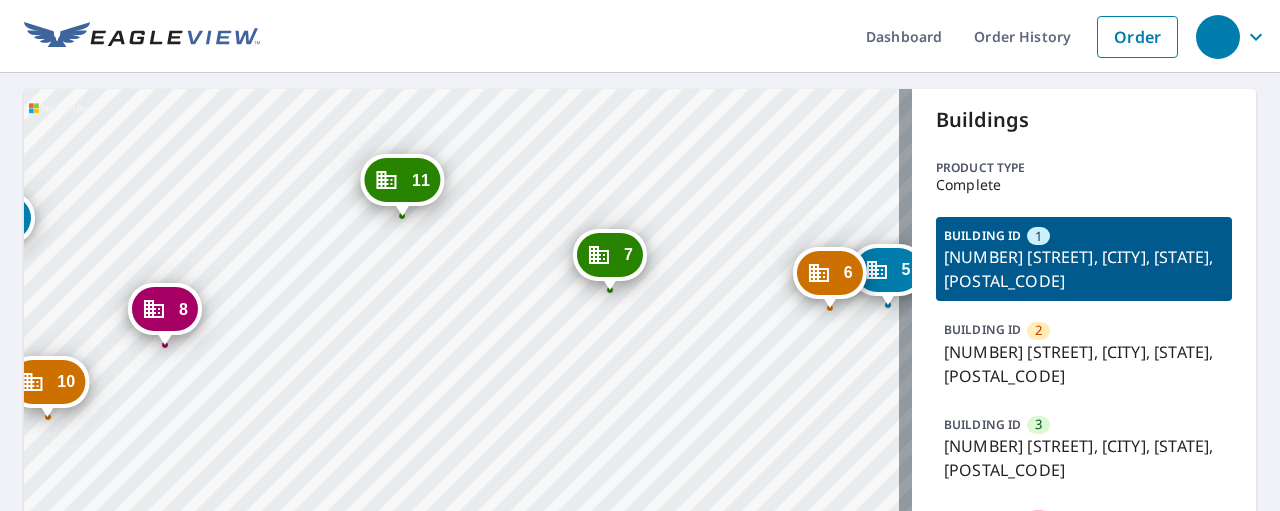drag, startPoint x: 697, startPoint y: 267, endPoint x: 404, endPoint y: 278, distance: 293.20642 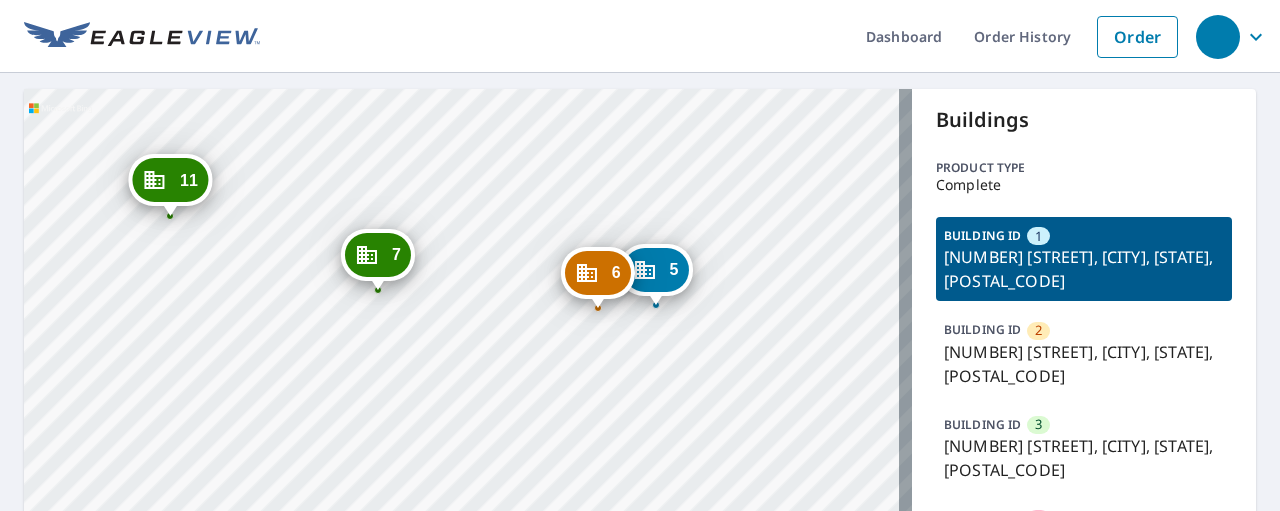 drag, startPoint x: 693, startPoint y: 319, endPoint x: 461, endPoint y: 319, distance: 232 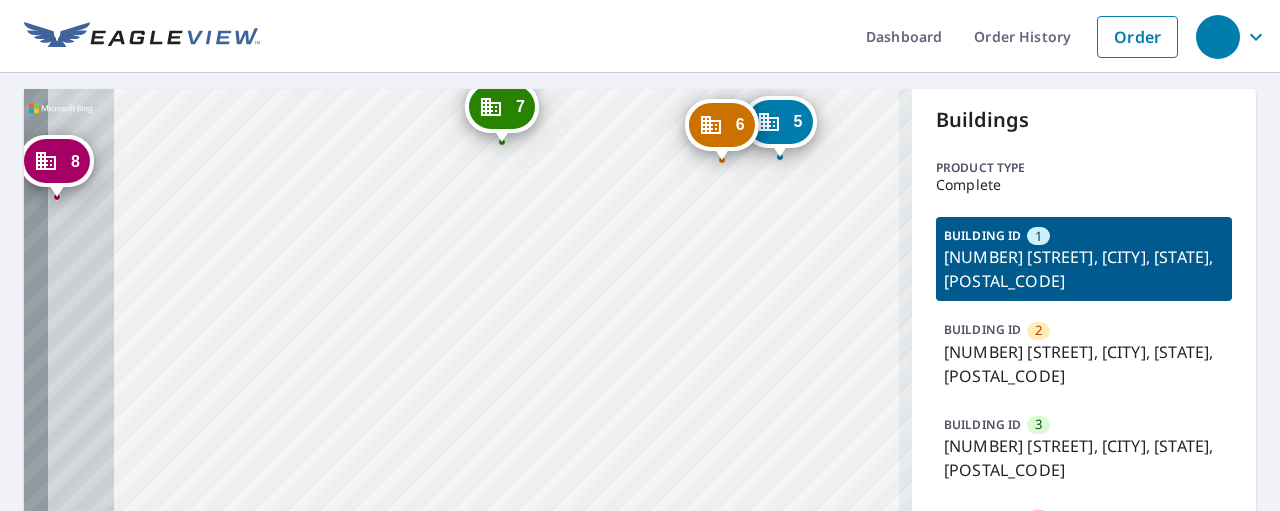 drag, startPoint x: 262, startPoint y: 269, endPoint x: 370, endPoint y: 152, distance: 159.22626 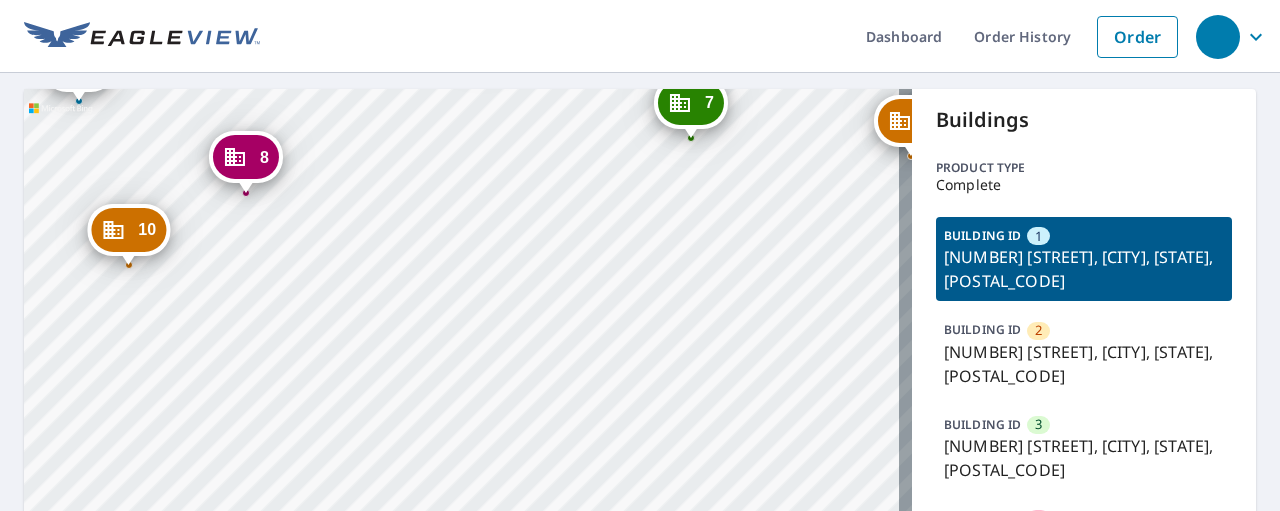 drag, startPoint x: 229, startPoint y: 248, endPoint x: 404, endPoint y: 251, distance: 175.02571 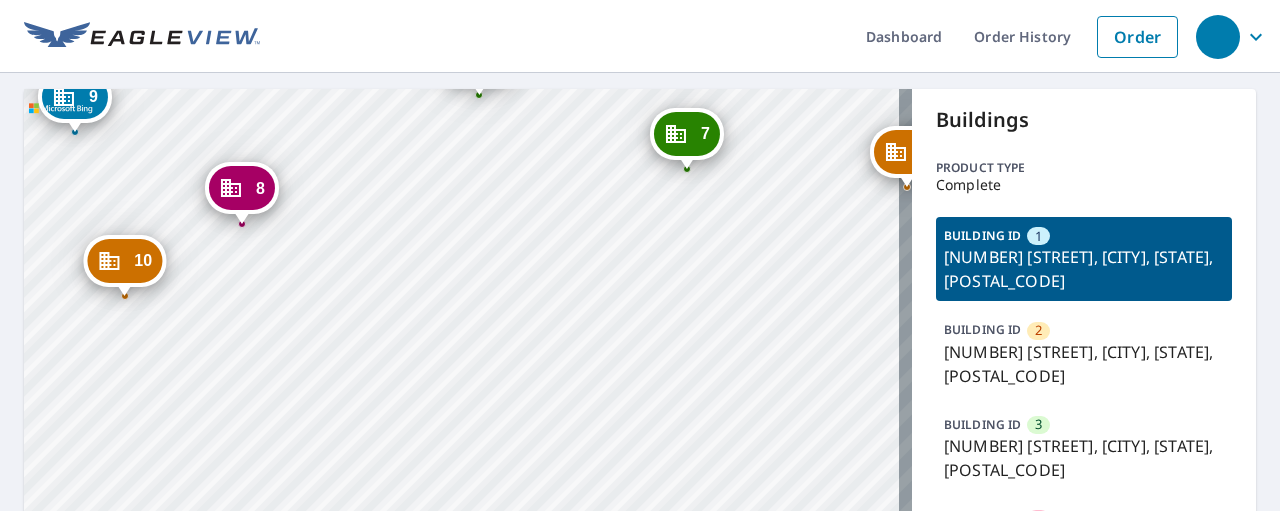 drag, startPoint x: 357, startPoint y: 223, endPoint x: 354, endPoint y: 253, distance: 30.149628 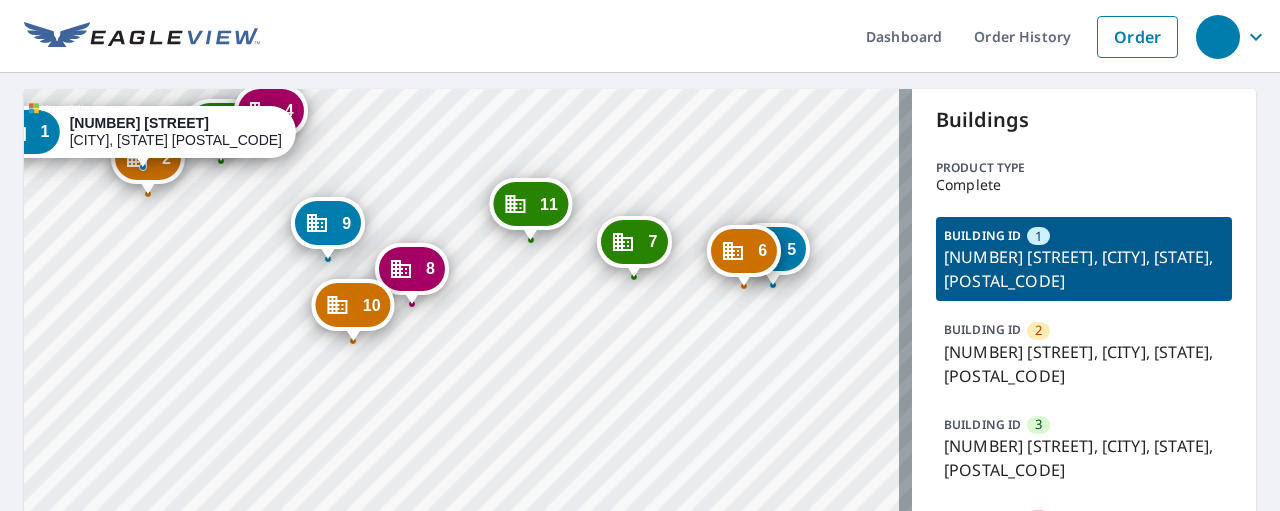 drag, startPoint x: 367, startPoint y: 167, endPoint x: 437, endPoint y: 219, distance: 87.20092 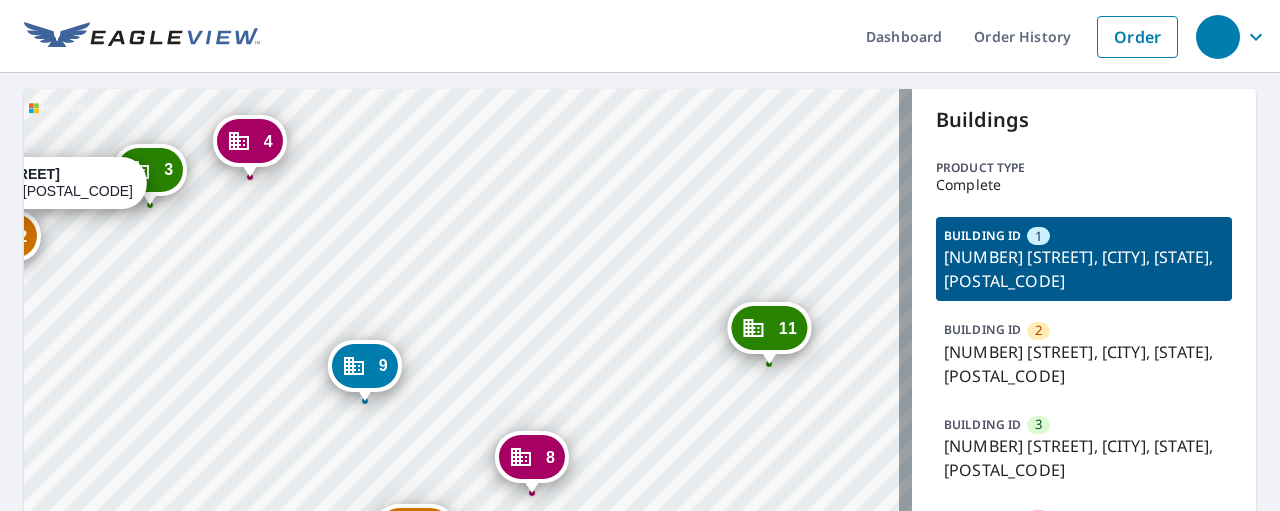 drag, startPoint x: 370, startPoint y: 237, endPoint x: 447, endPoint y: 317, distance: 111.03603 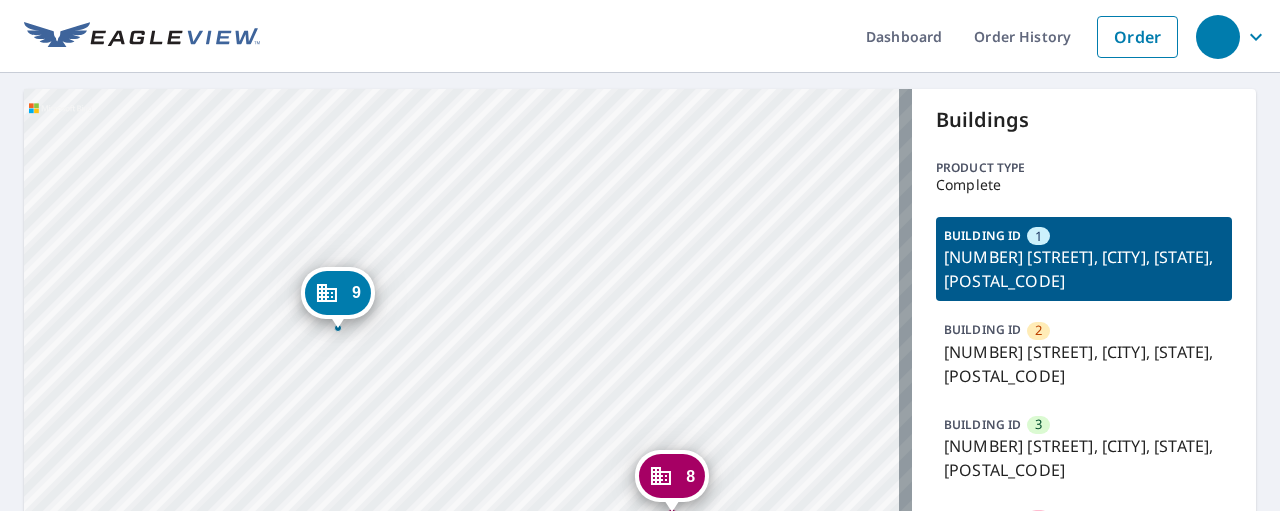 drag, startPoint x: 395, startPoint y: 372, endPoint x: 444, endPoint y: 252, distance: 129.61867 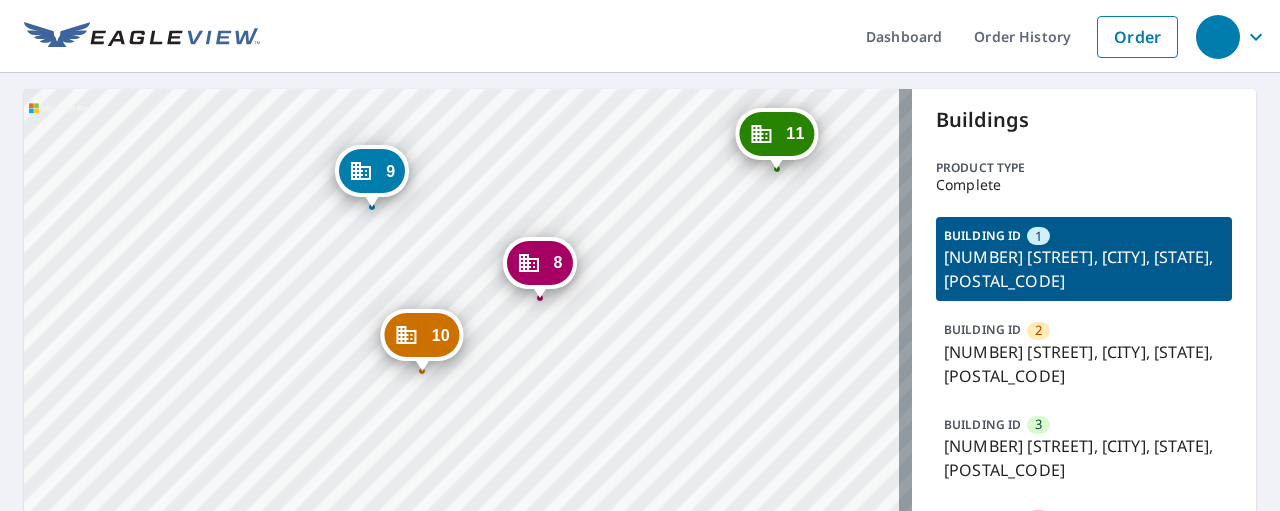 drag, startPoint x: 656, startPoint y: 373, endPoint x: 662, endPoint y: 254, distance: 119.15116 